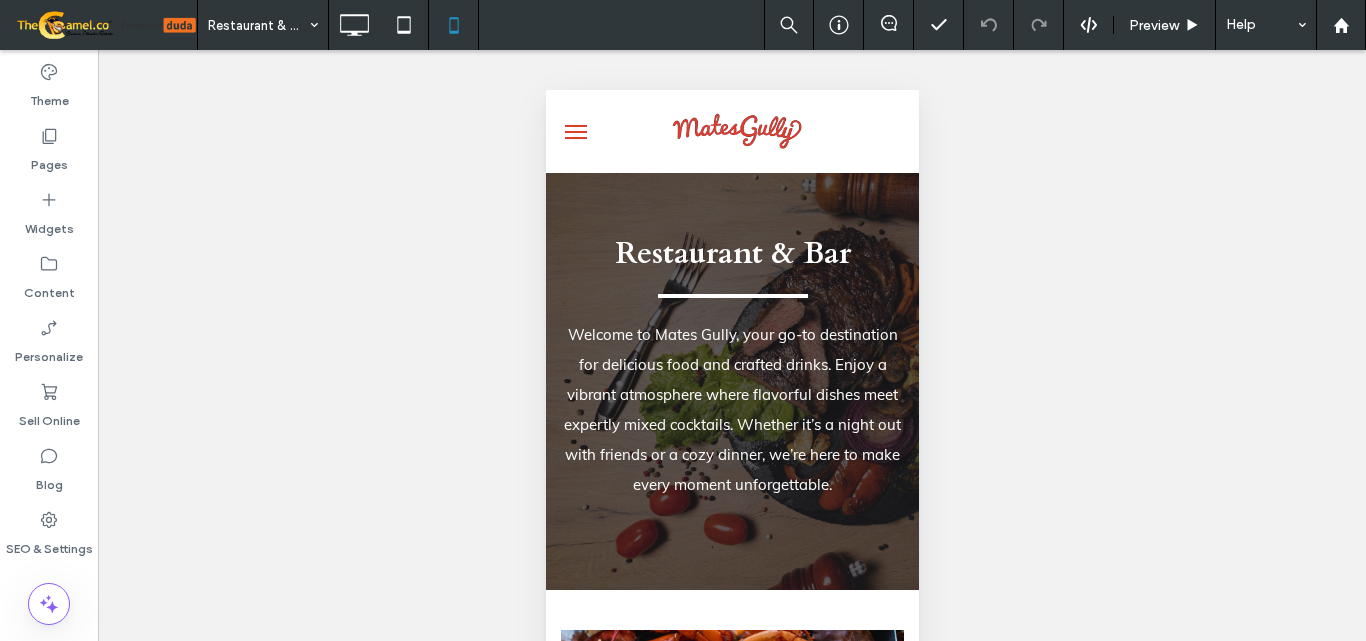 scroll, scrollTop: 4800, scrollLeft: 0, axis: vertical 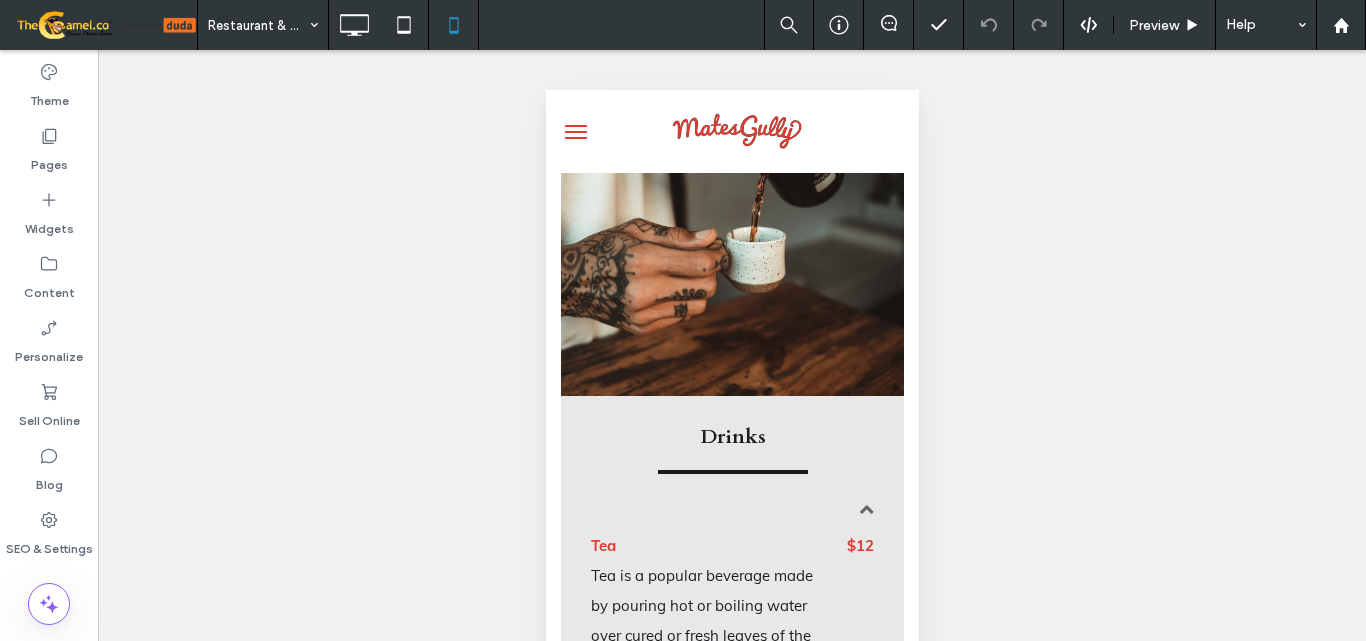 click at bounding box center (575, 132) 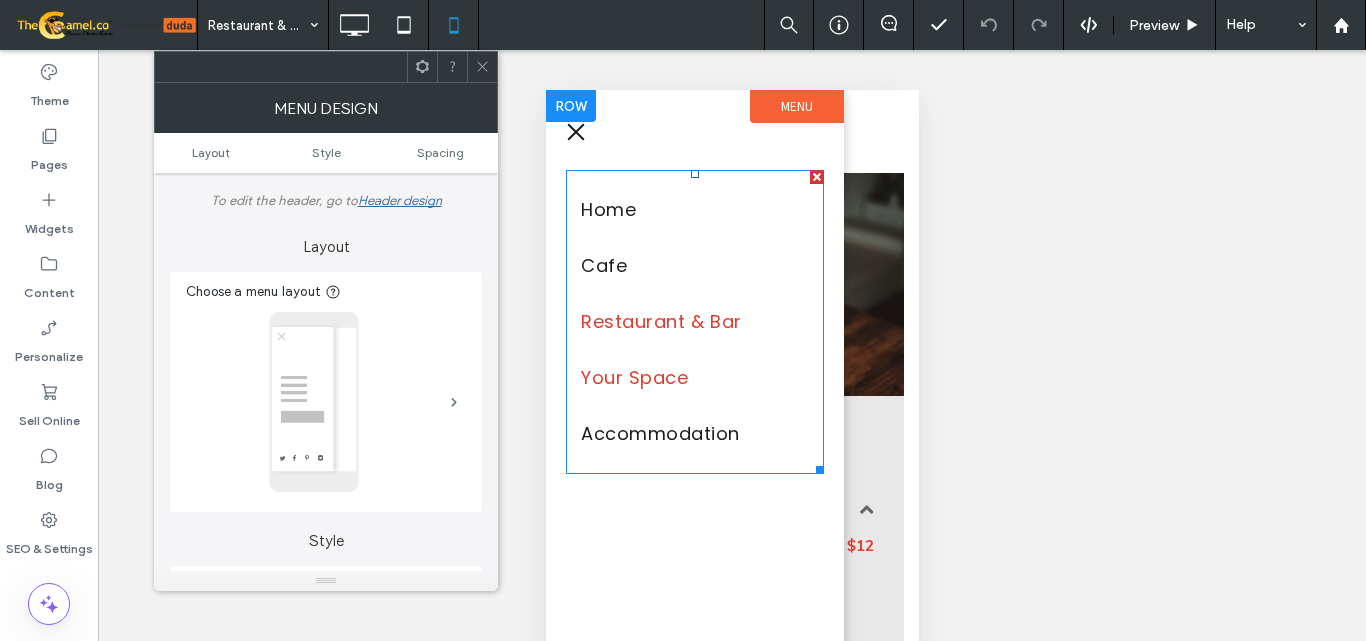 click on "Your Space" at bounding box center [633, 378] 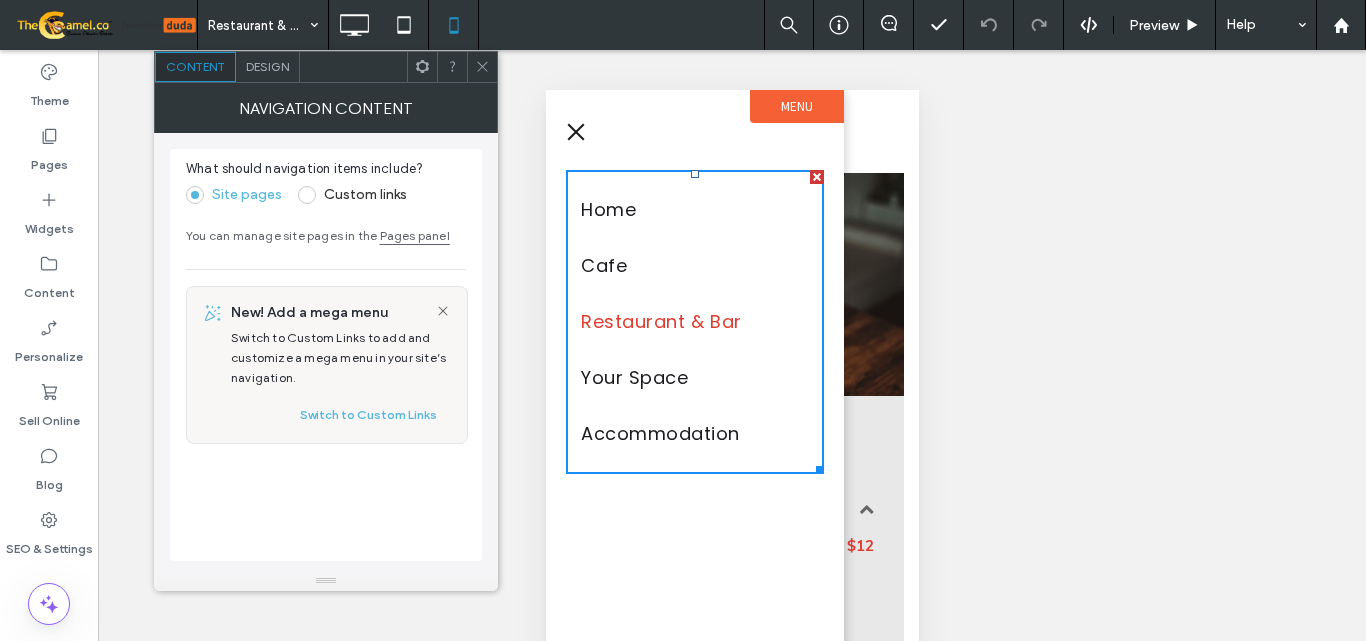 click 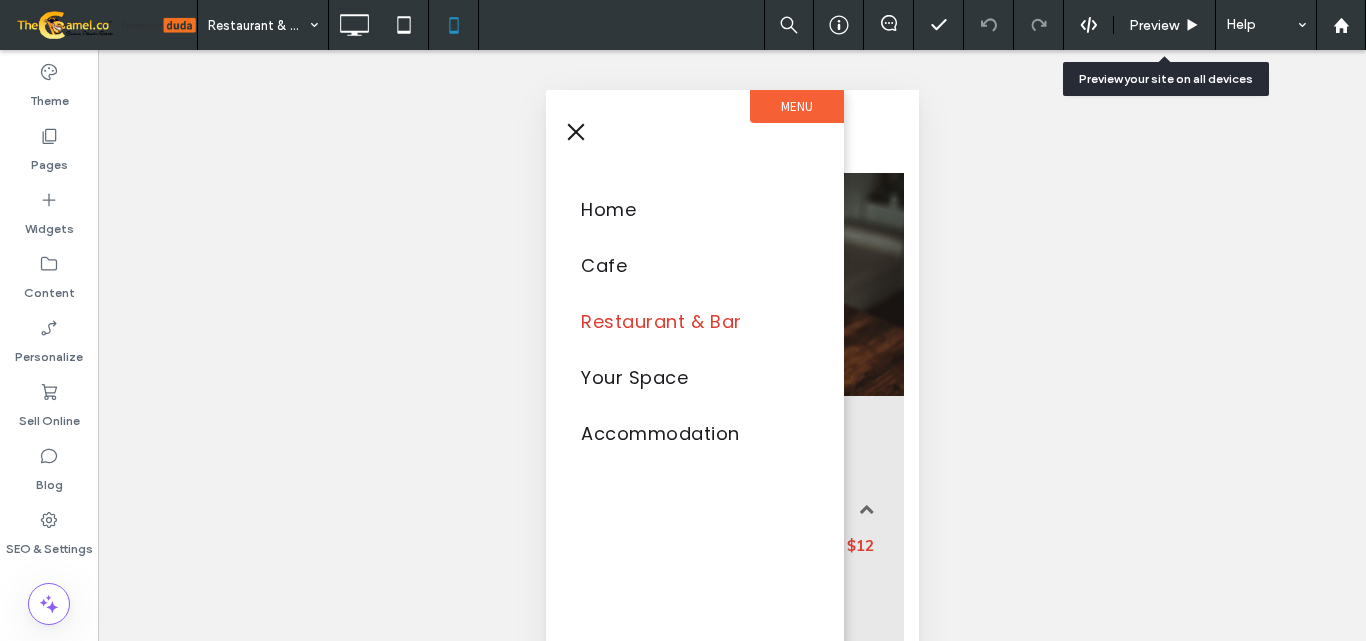 click on "Preview" at bounding box center [1154, 25] 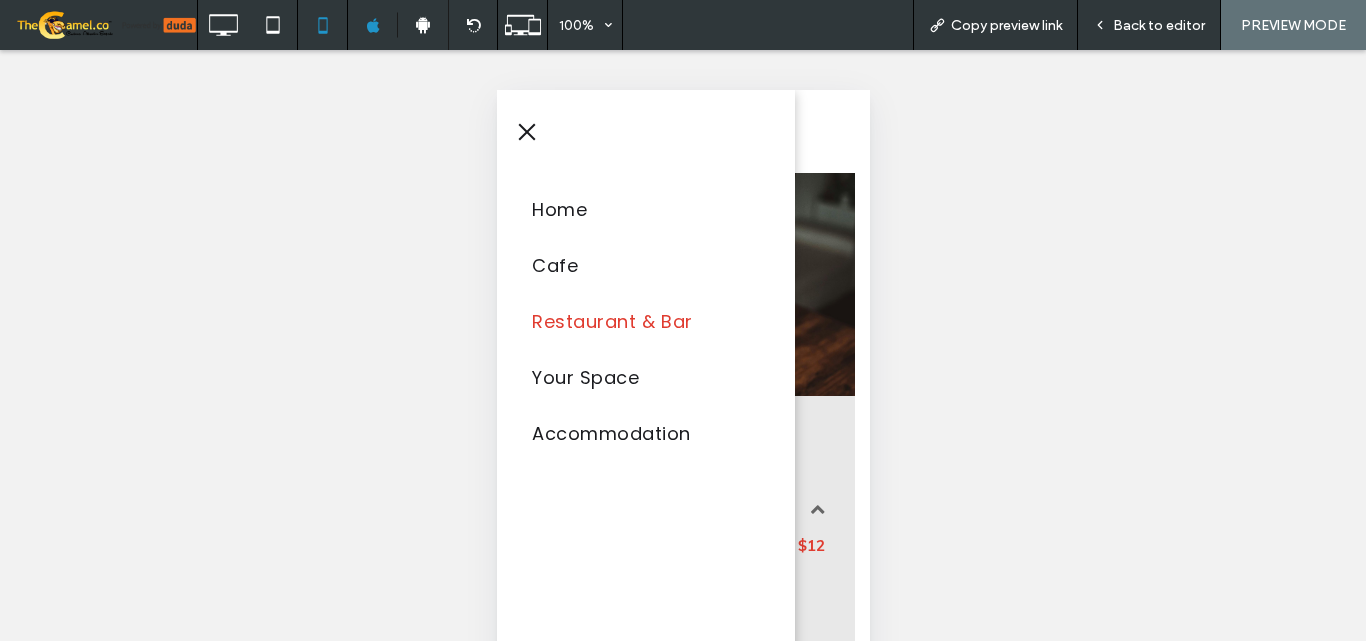 click on "Back to editor" at bounding box center (1159, 25) 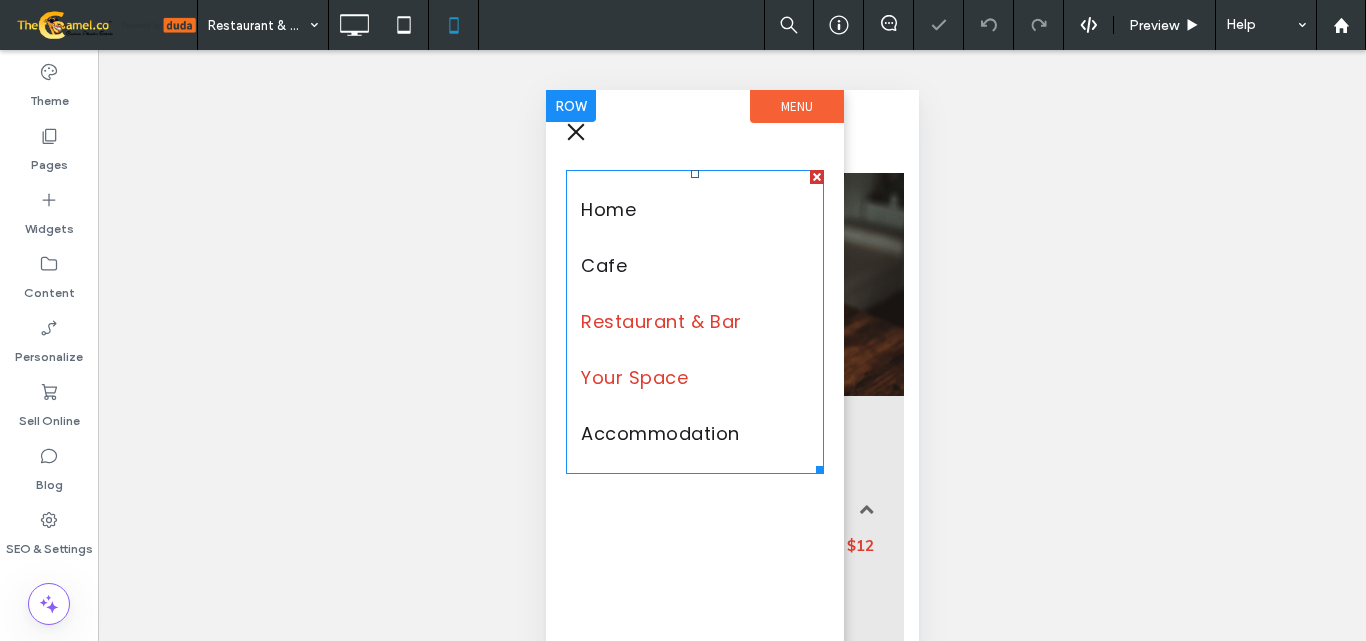 click on "Your Space" at bounding box center [633, 378] 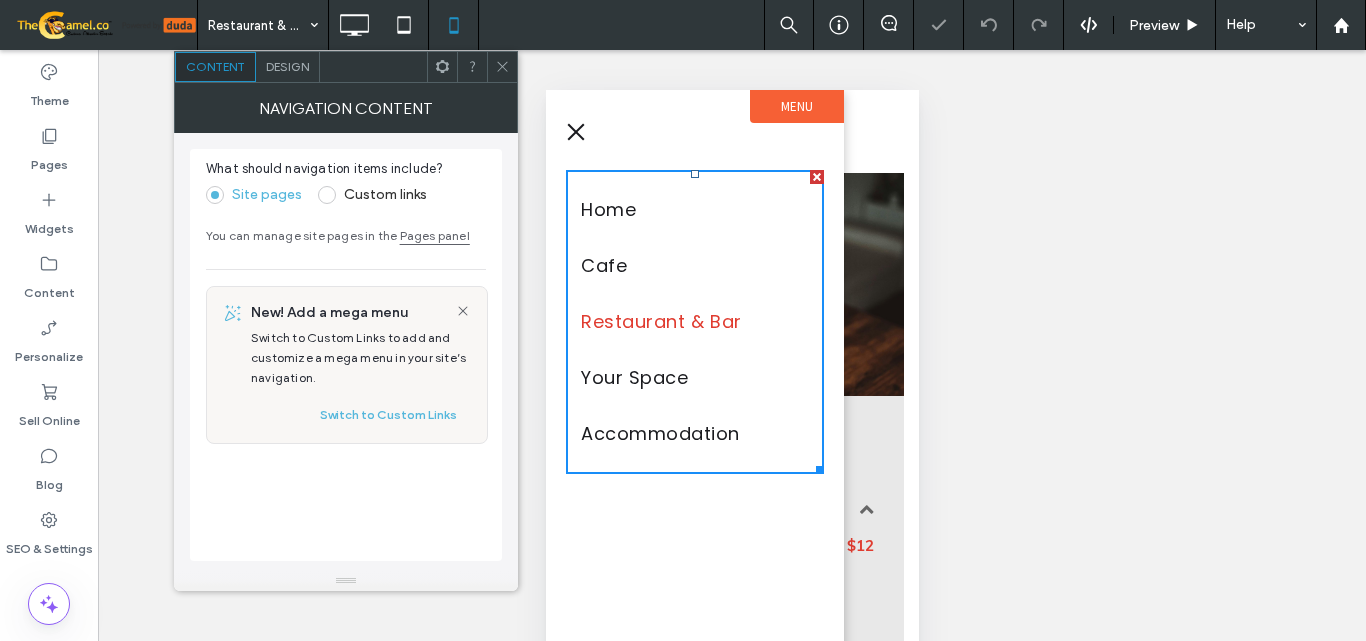 click at bounding box center [575, 132] 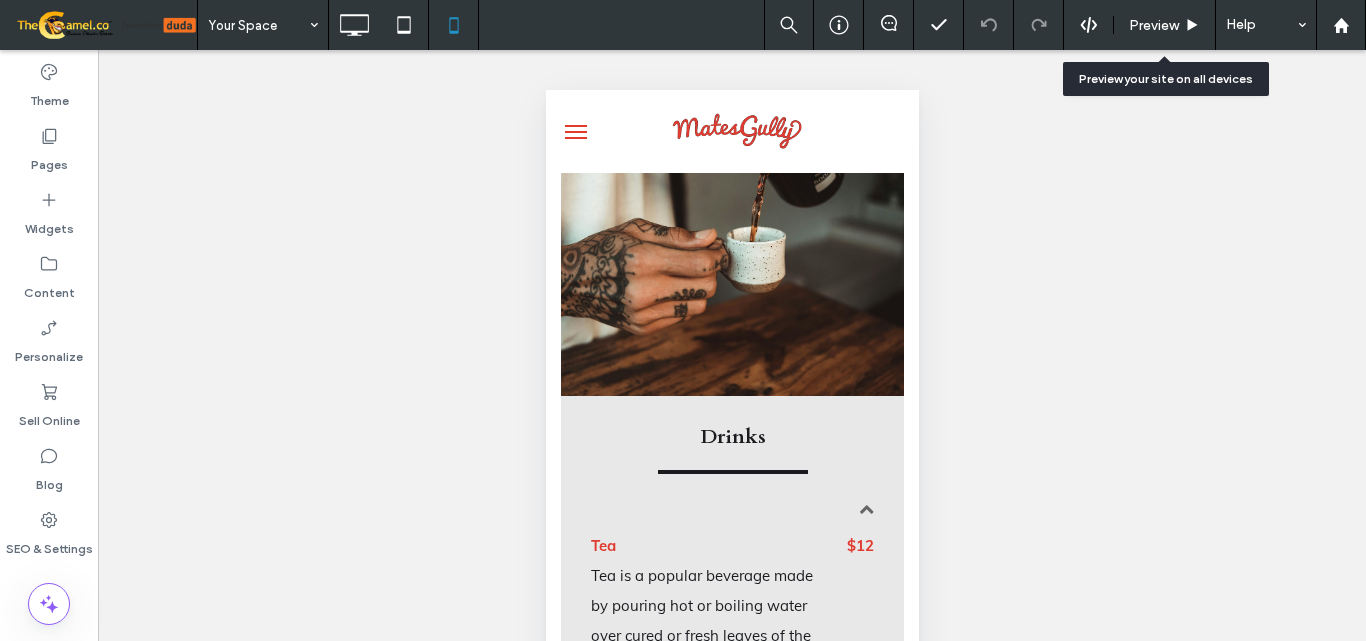 click on "Preview" at bounding box center (1154, 25) 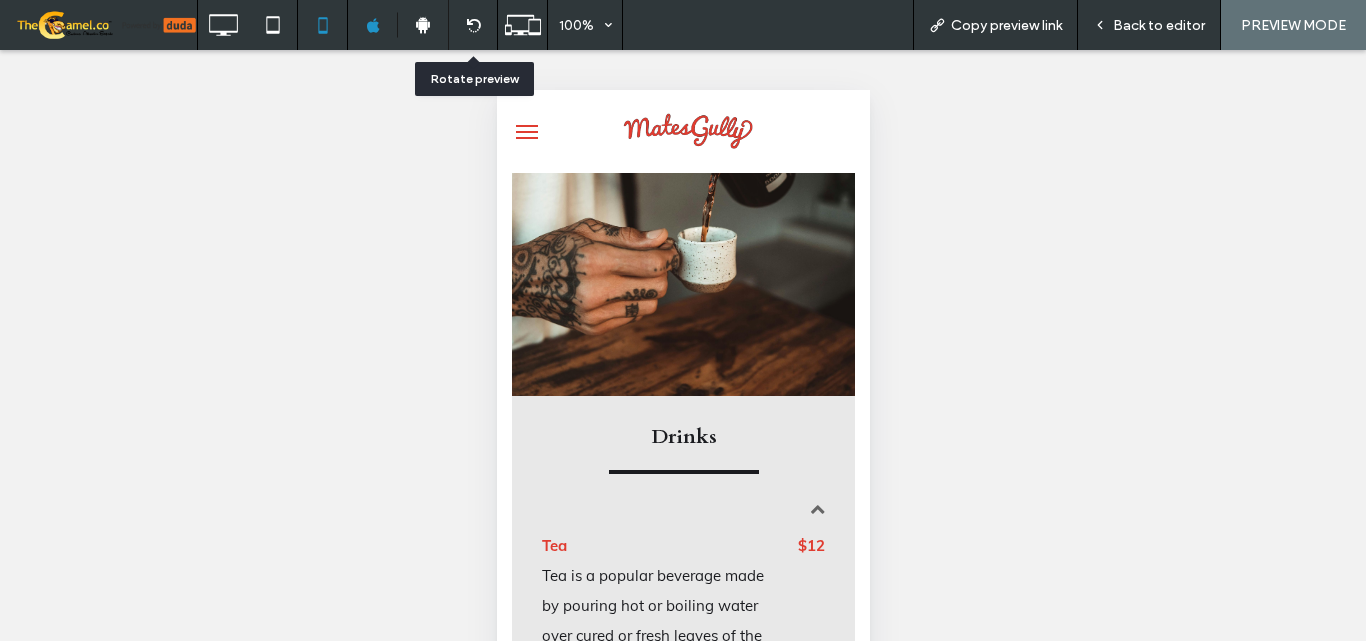click at bounding box center (473, 25) 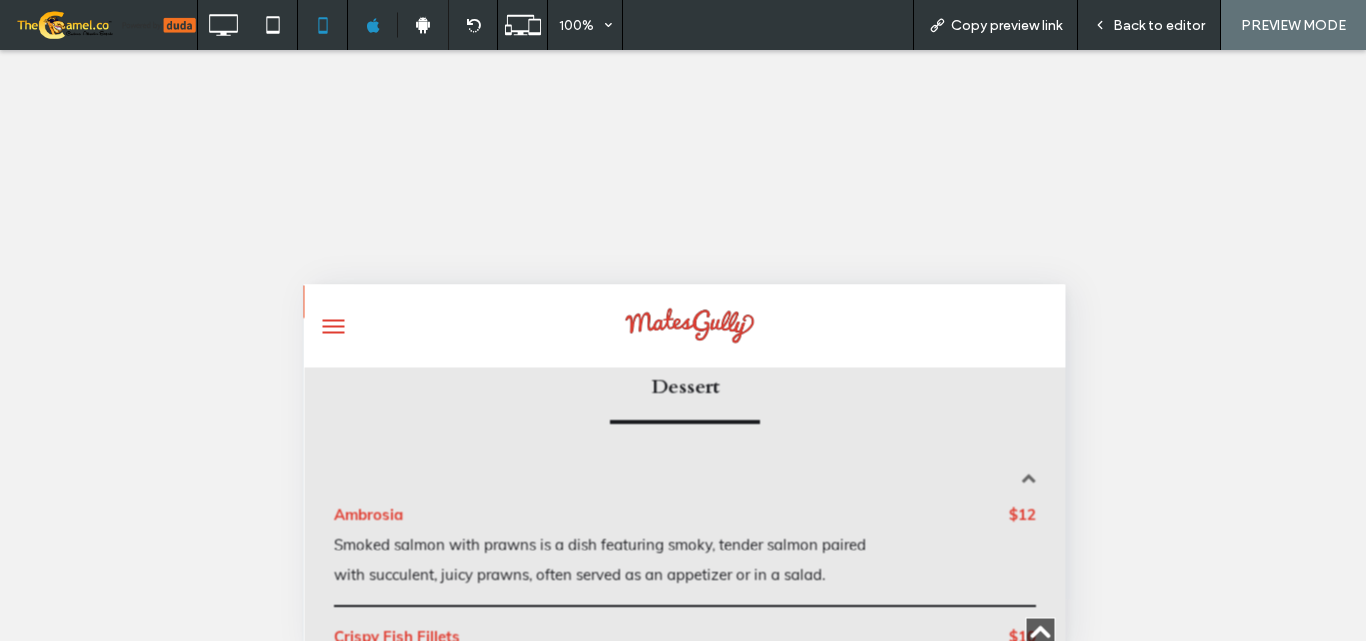 click on "Back to editor" at bounding box center (1159, 25) 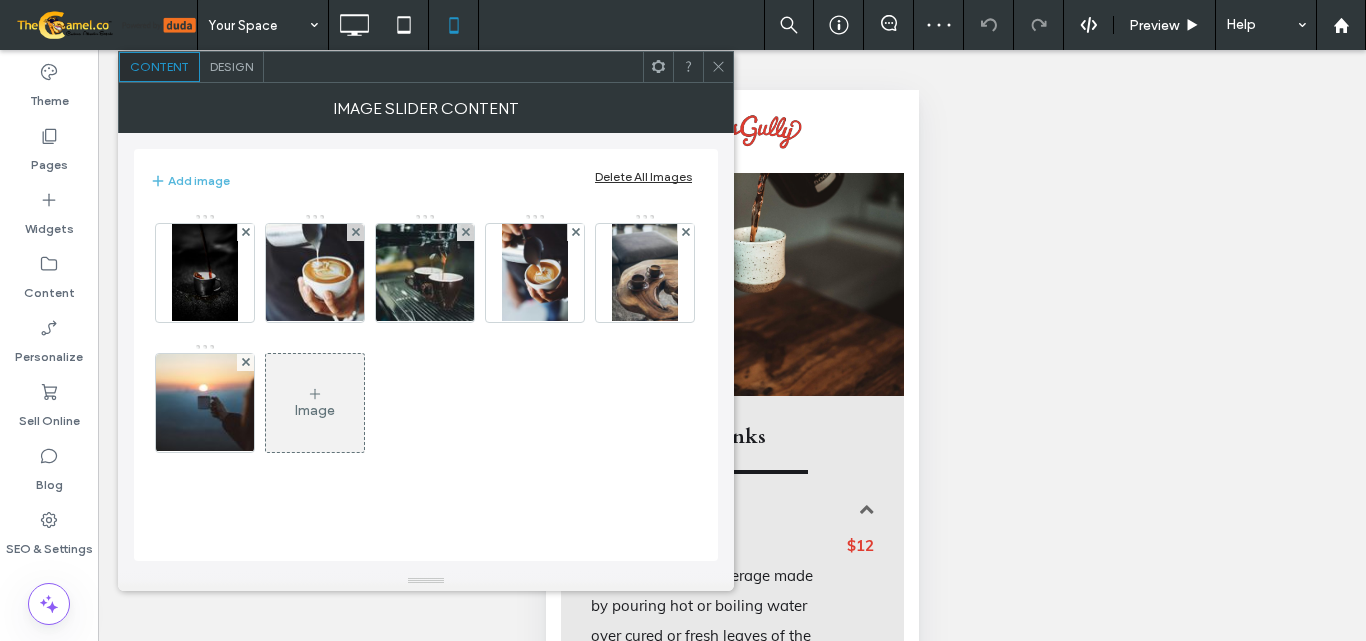 click on "Design" at bounding box center (231, 66) 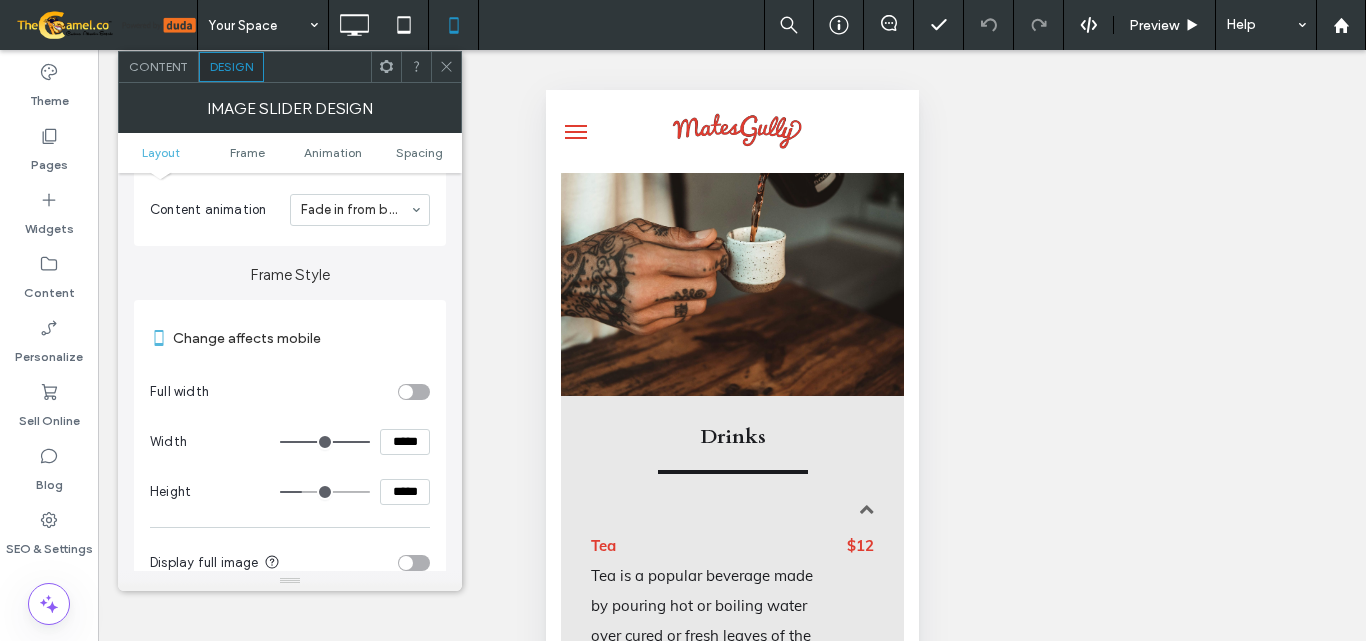 scroll, scrollTop: 500, scrollLeft: 0, axis: vertical 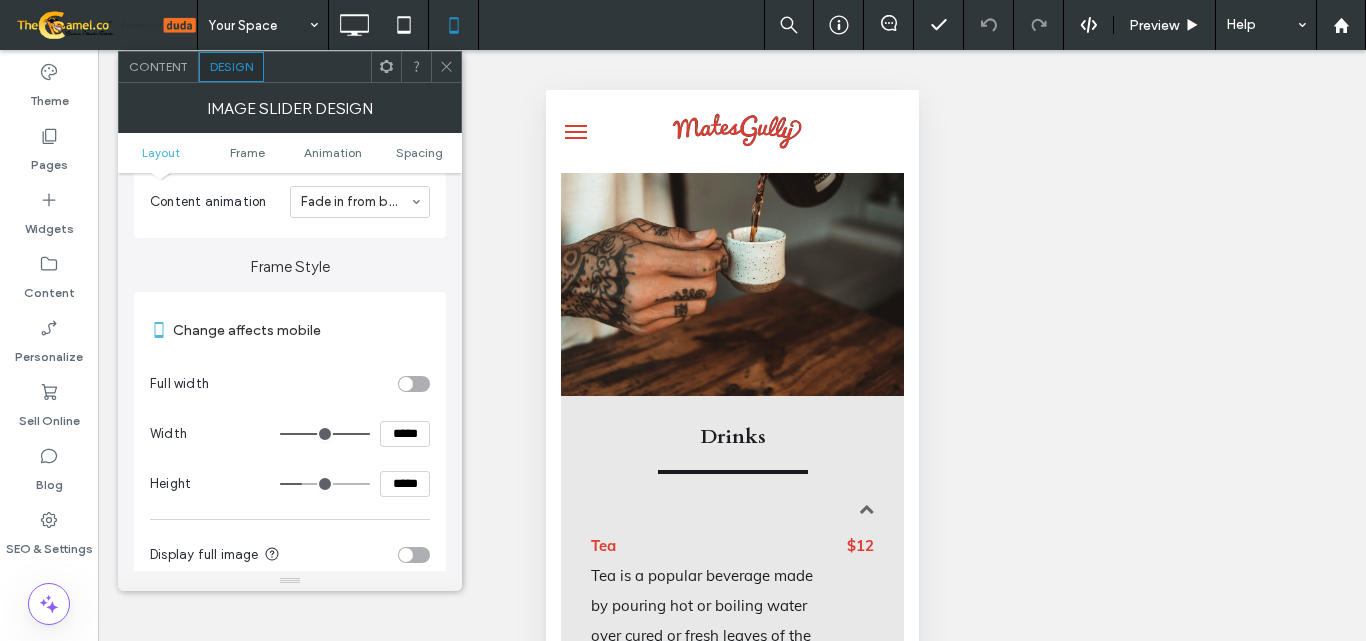 click at bounding box center (414, 384) 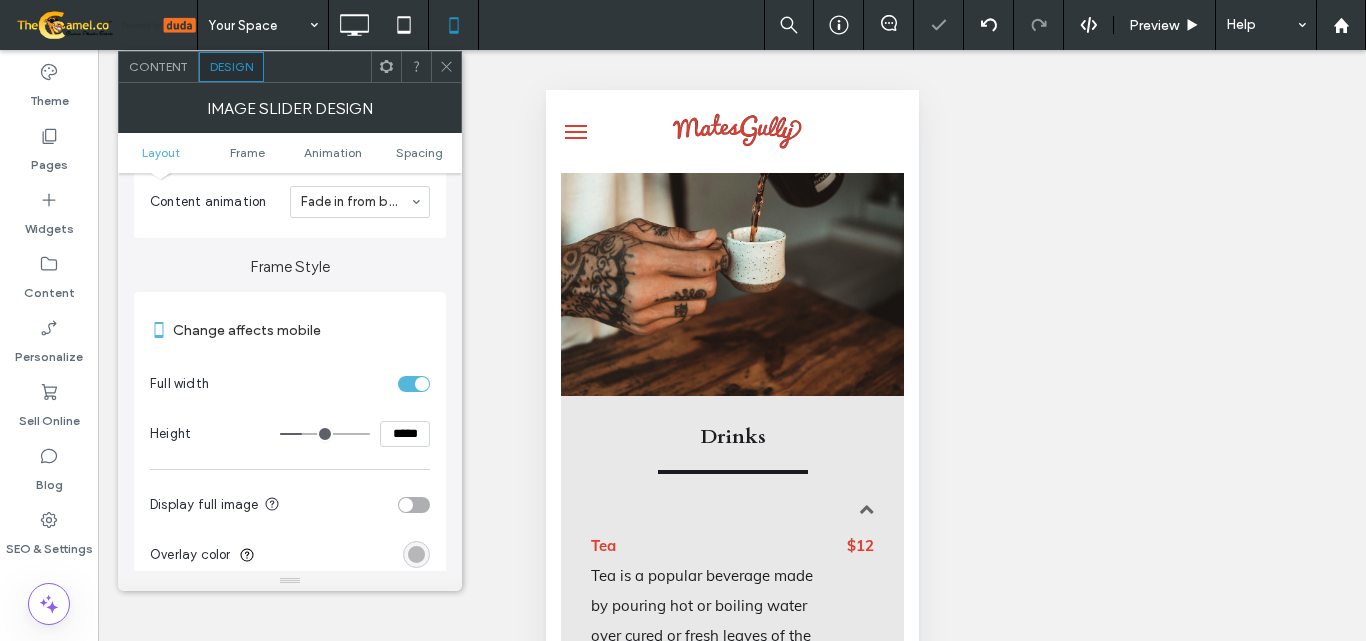 click 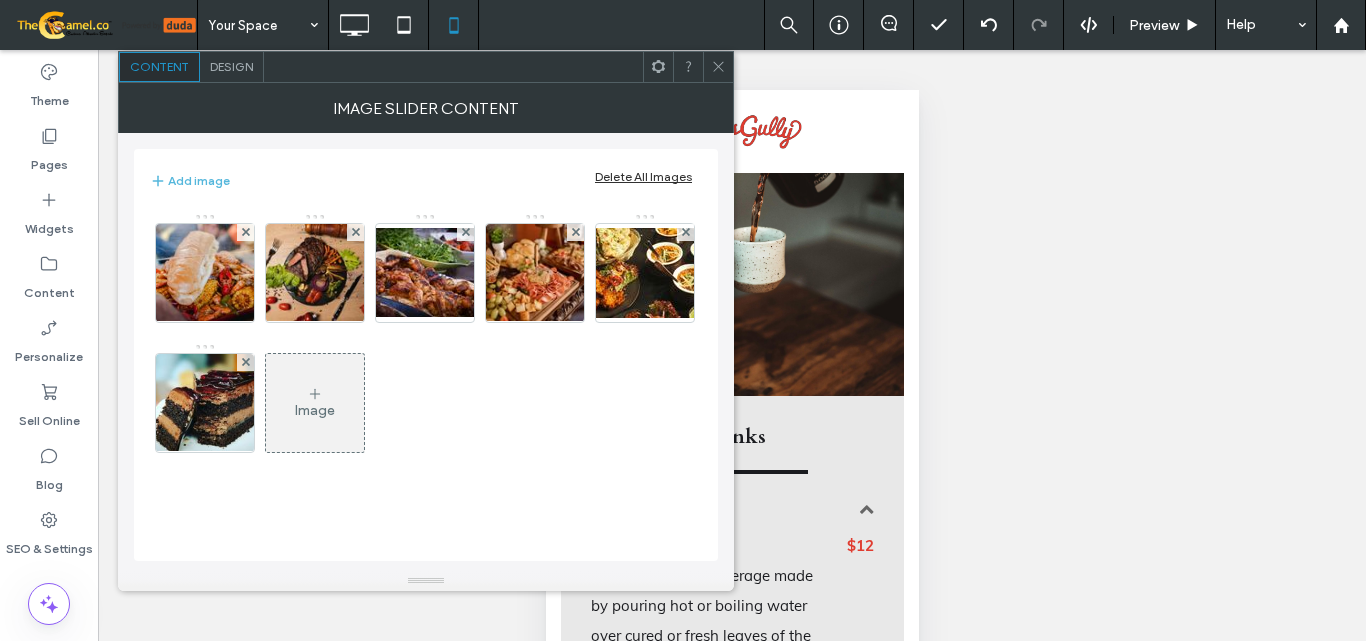 click on "Design" at bounding box center (231, 66) 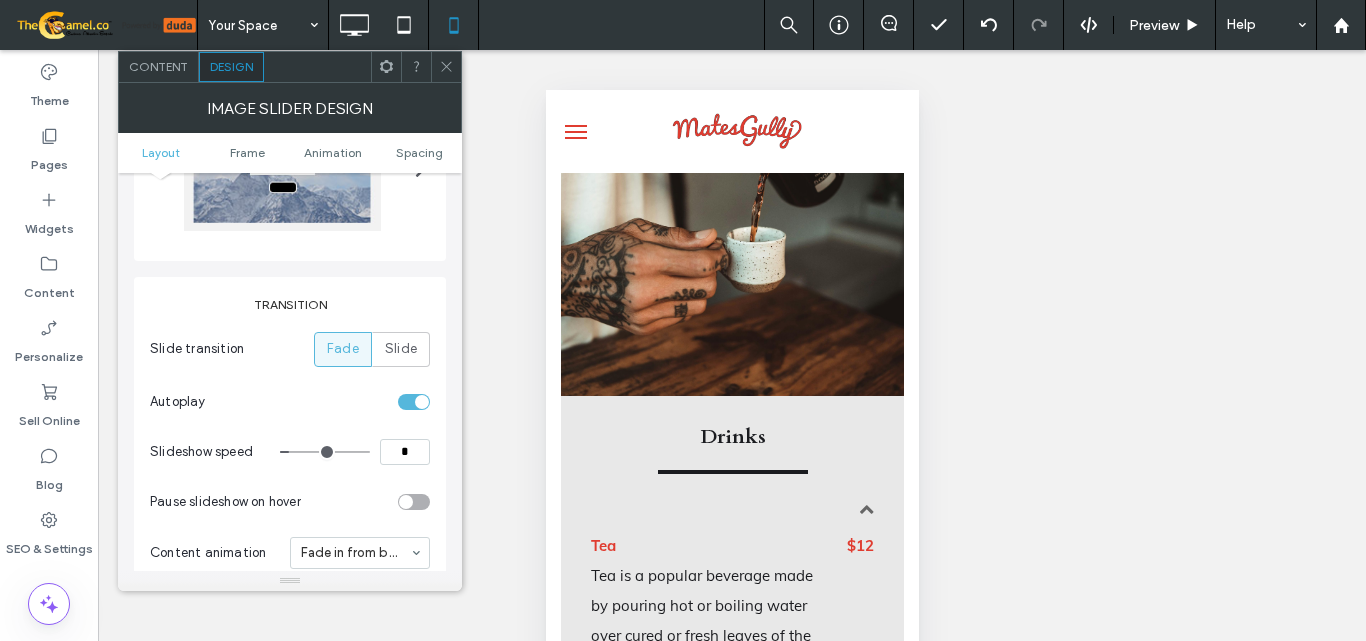scroll, scrollTop: 400, scrollLeft: 0, axis: vertical 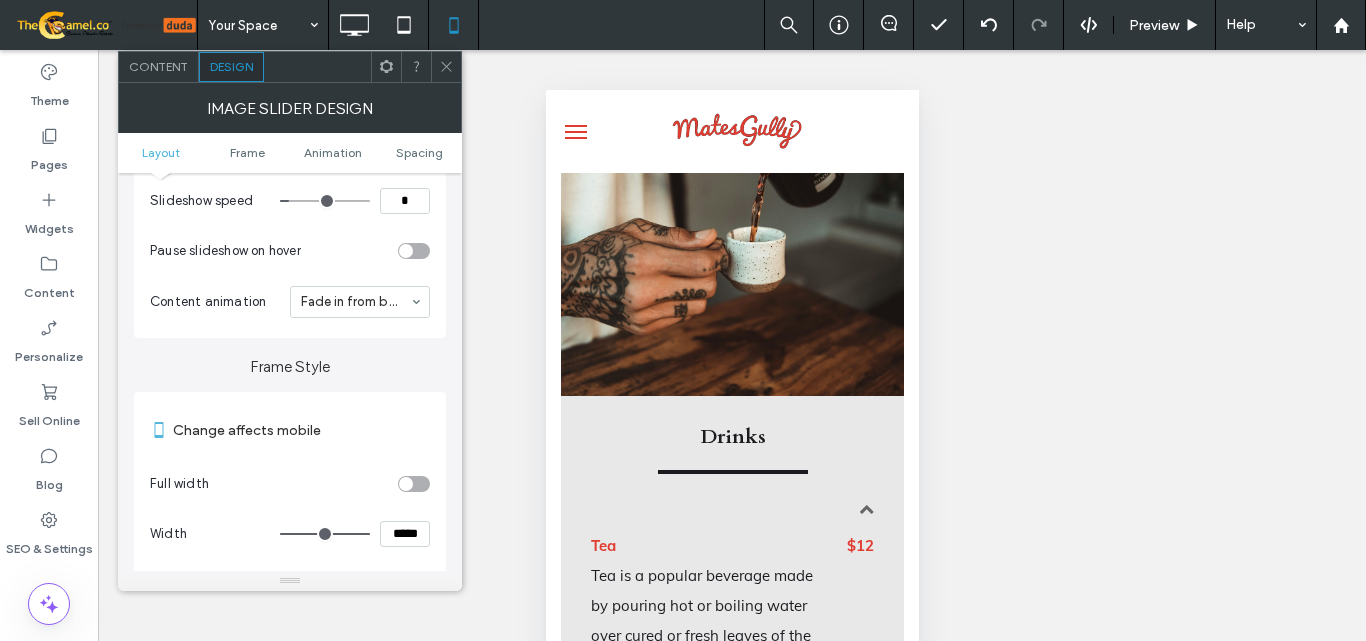 click at bounding box center [414, 484] 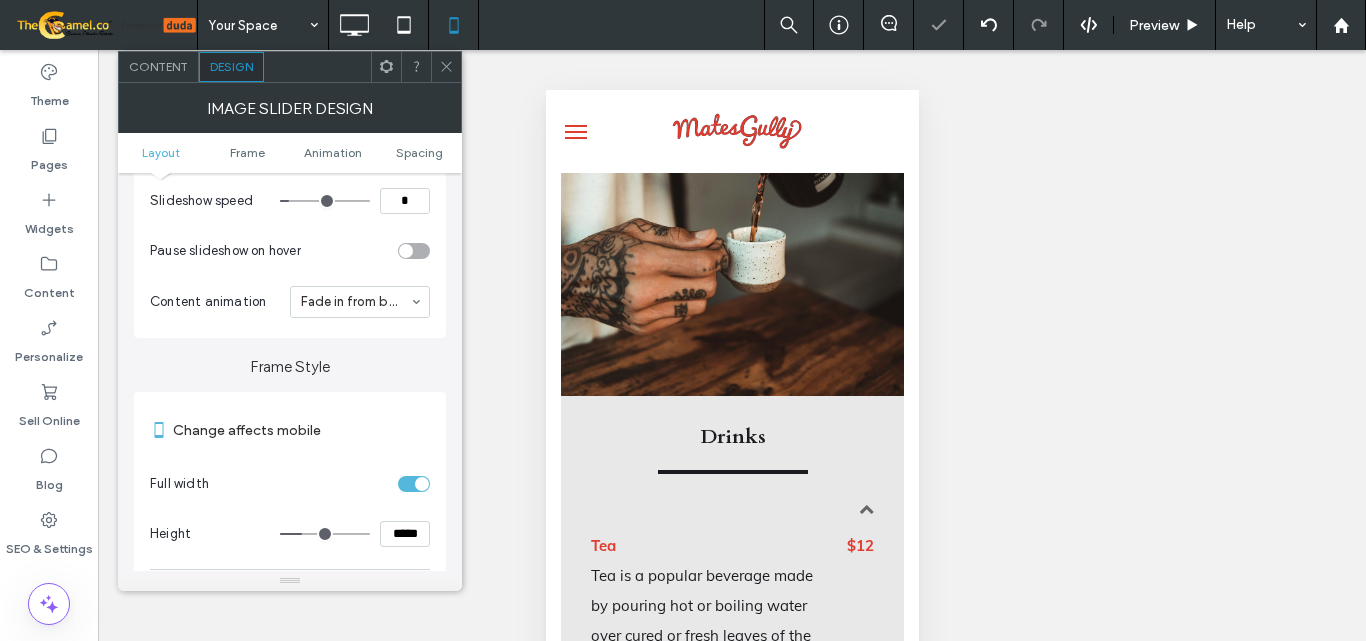click 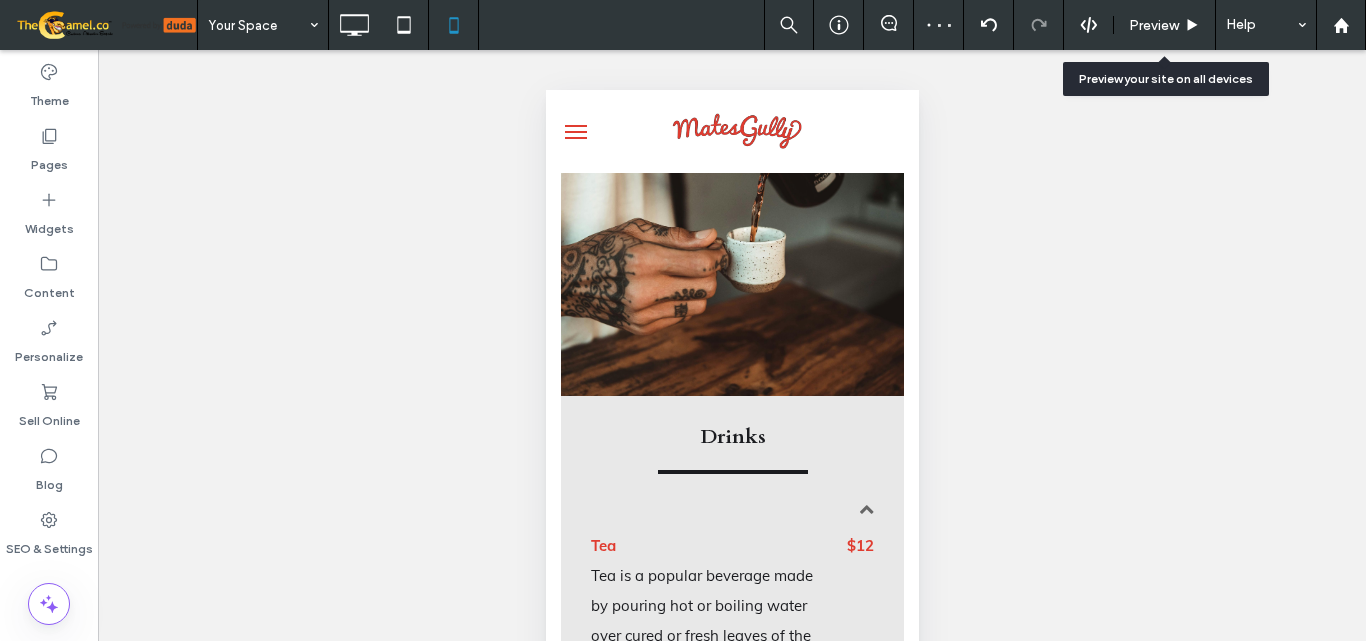 click on "Preview" at bounding box center [1154, 25] 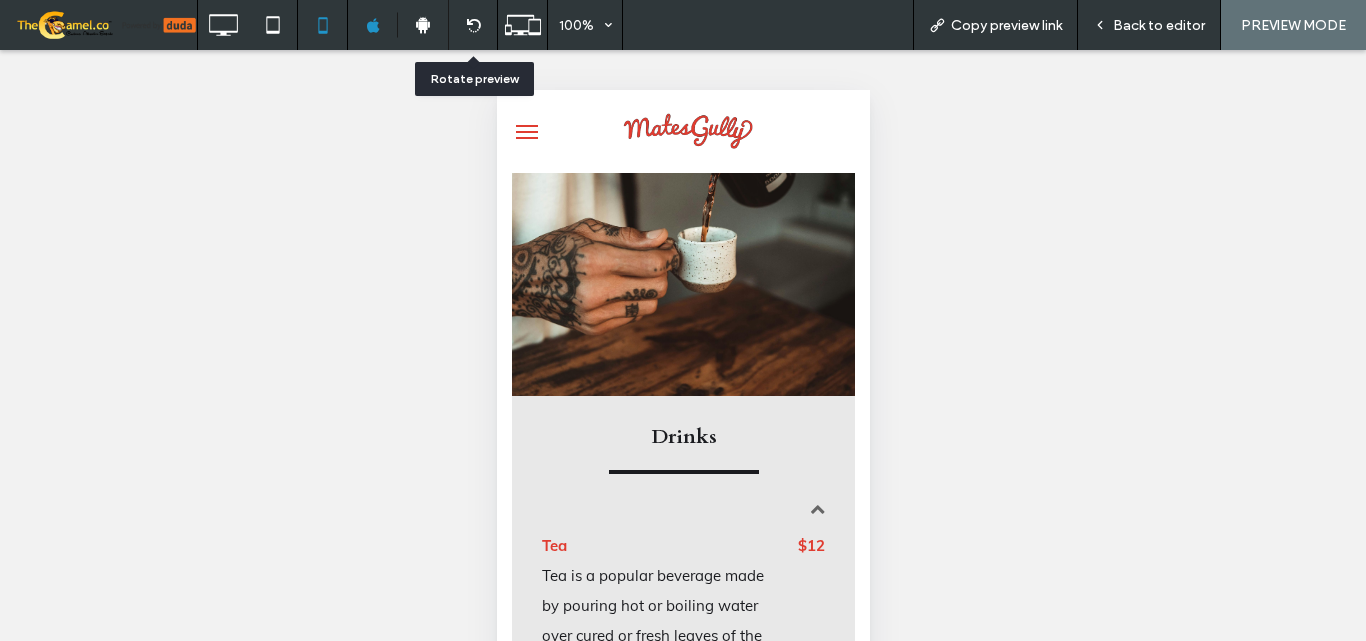 click at bounding box center (473, 25) 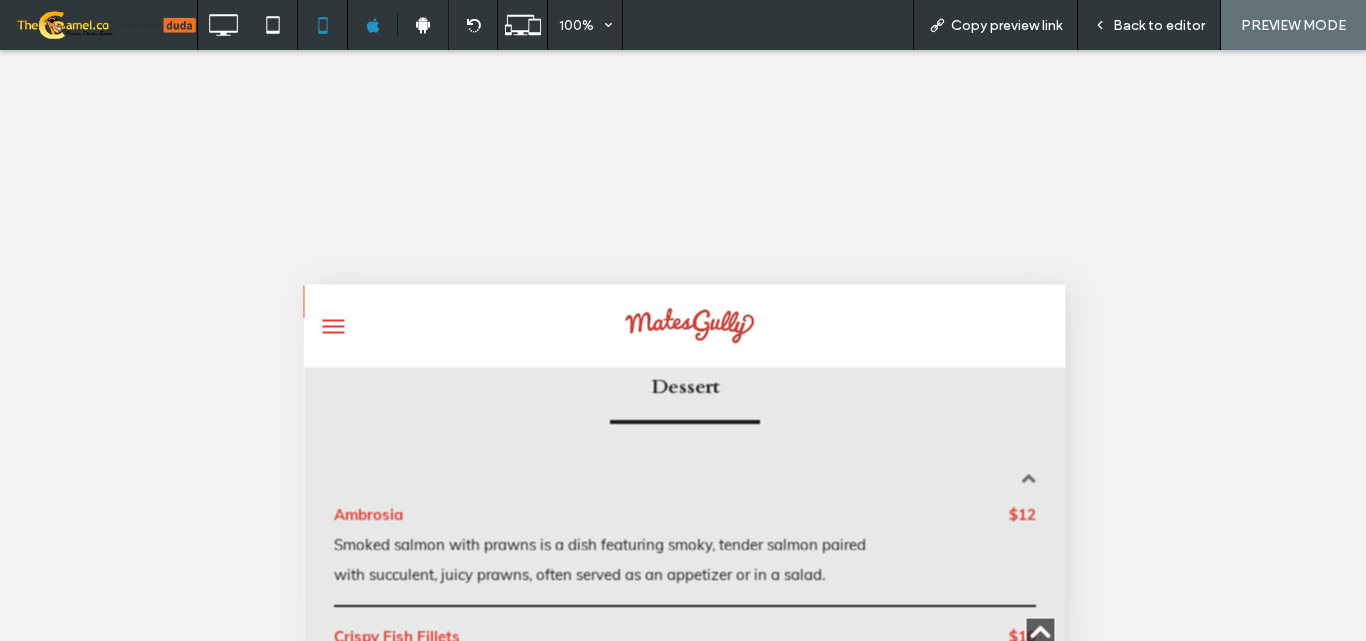 click on "Back to editor" at bounding box center [1159, 25] 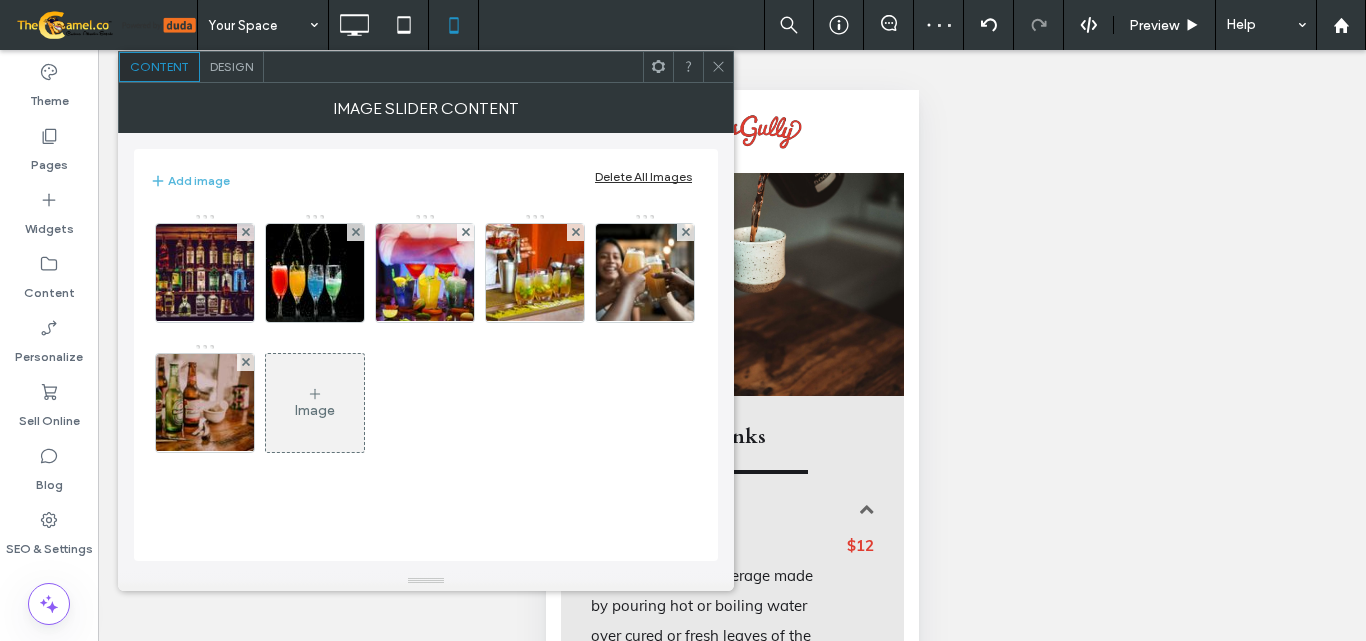 click on "Design" at bounding box center [232, 67] 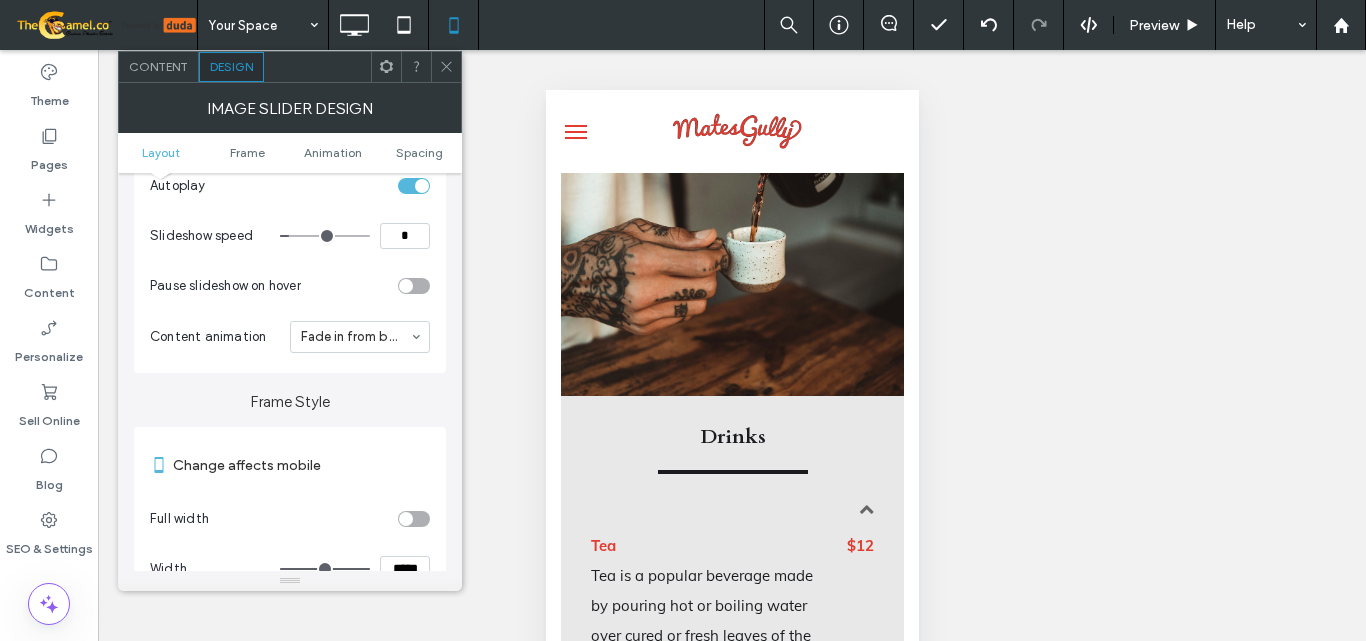 scroll, scrollTop: 400, scrollLeft: 0, axis: vertical 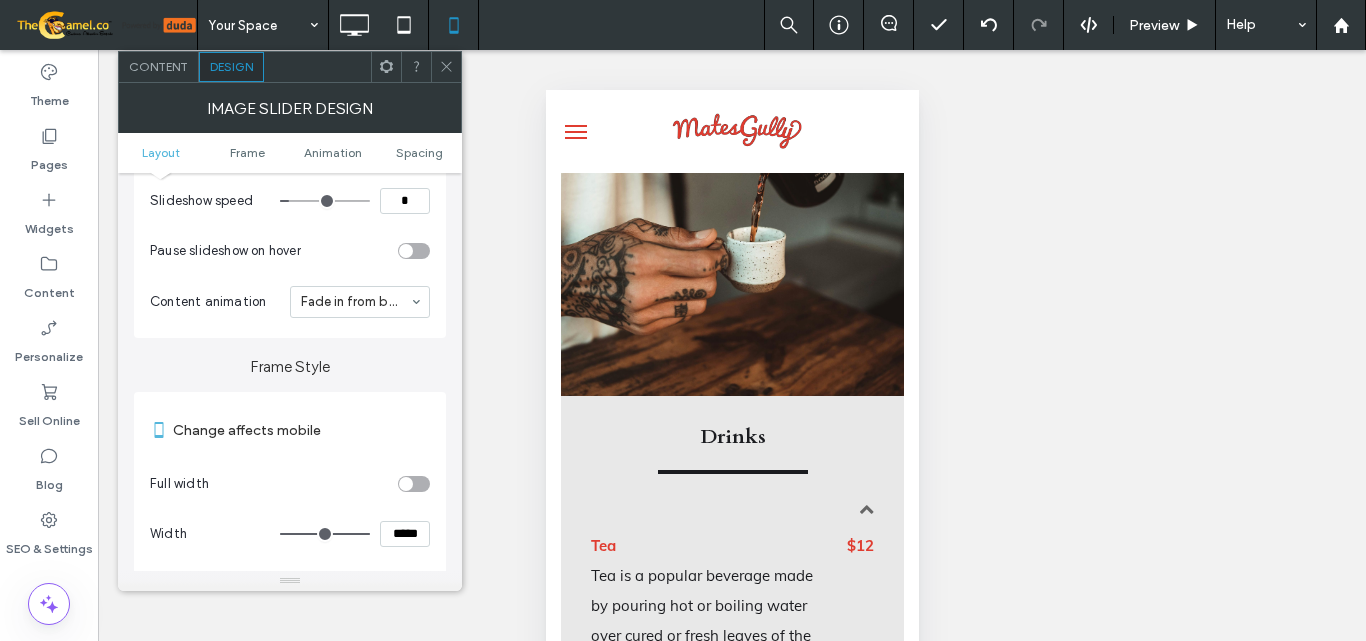 click at bounding box center [406, 484] 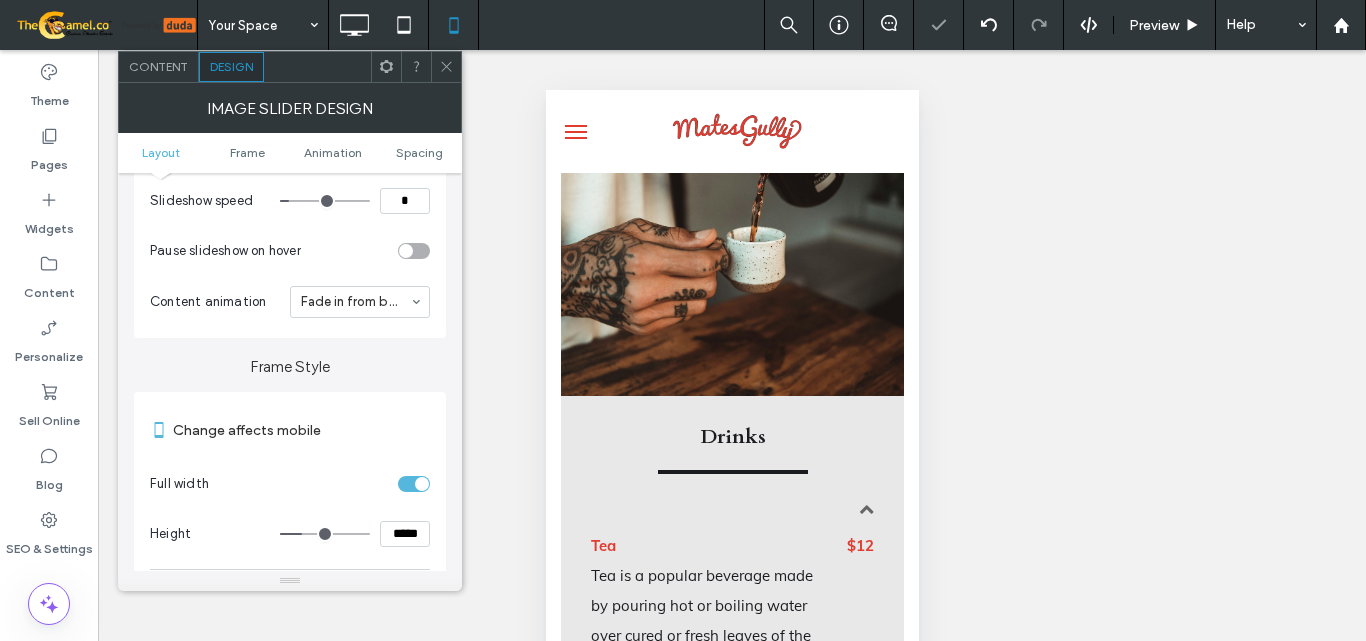 click 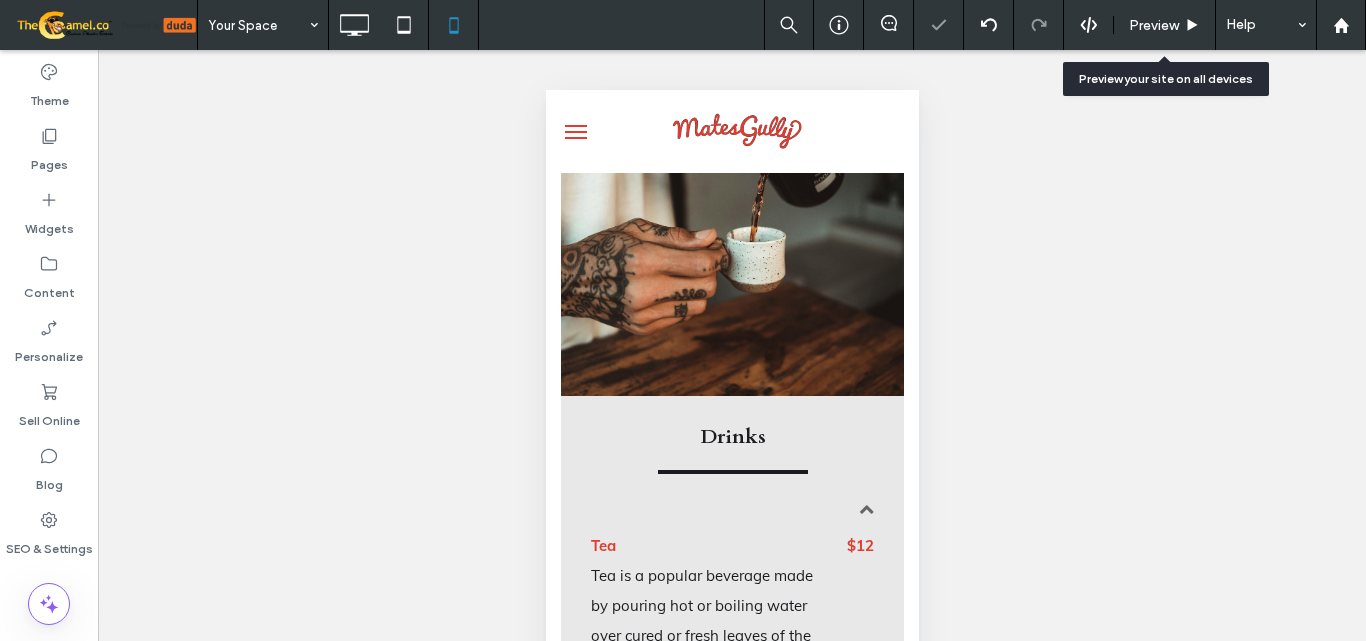 click on "Preview" at bounding box center (1154, 25) 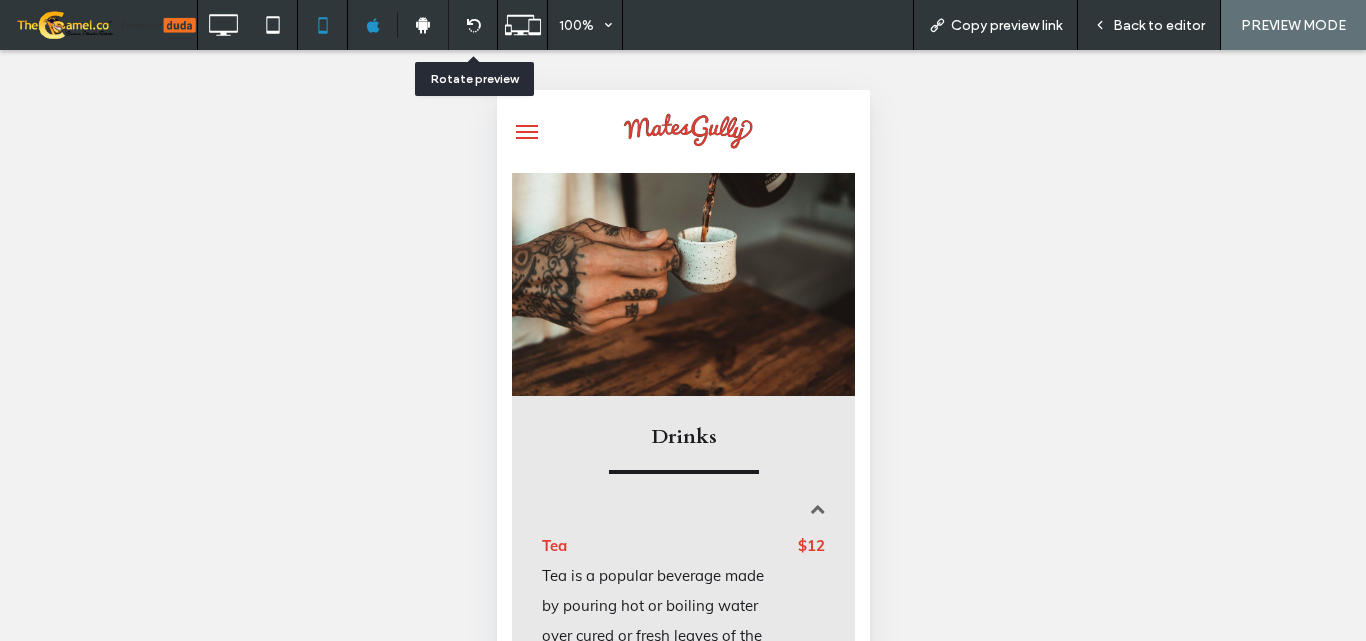 click at bounding box center (473, 25) 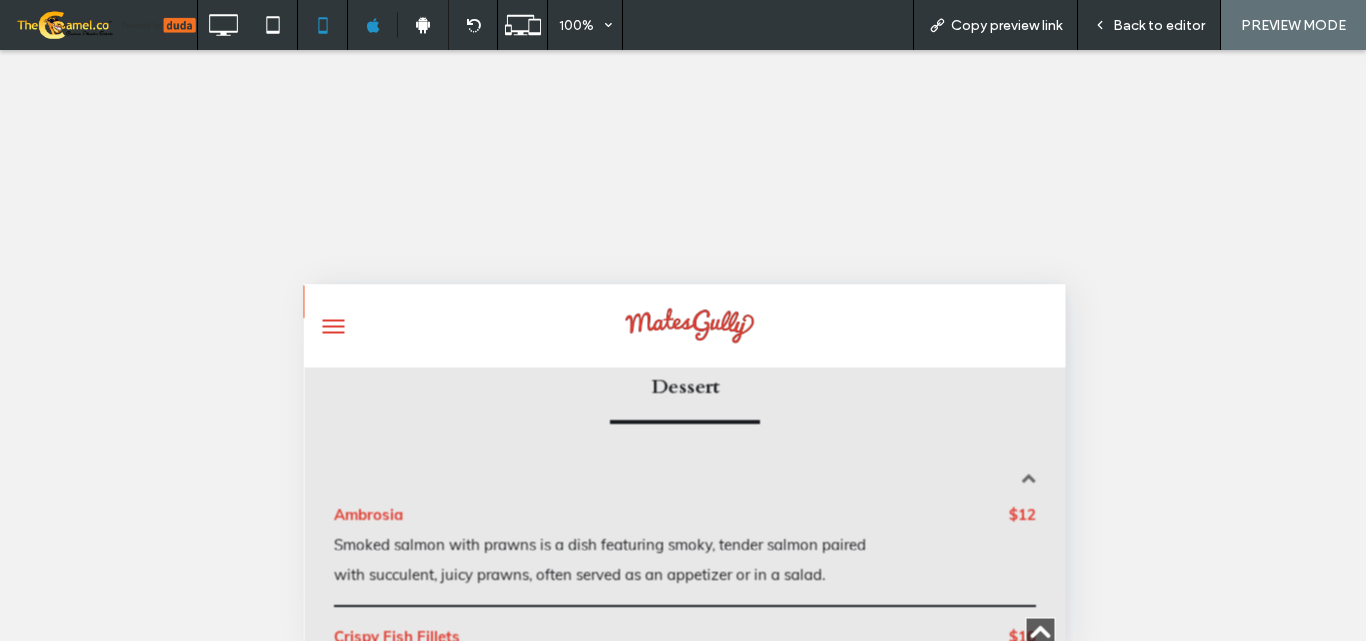 click on "Back to editor" at bounding box center (1159, 25) 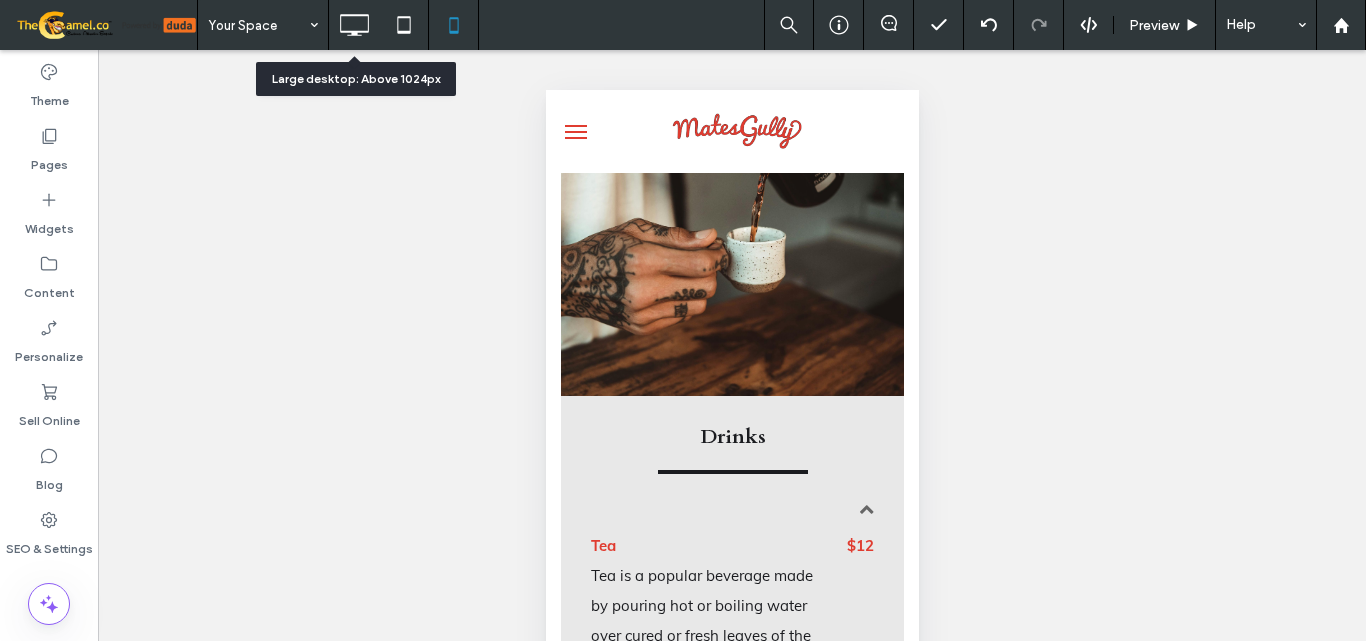 click 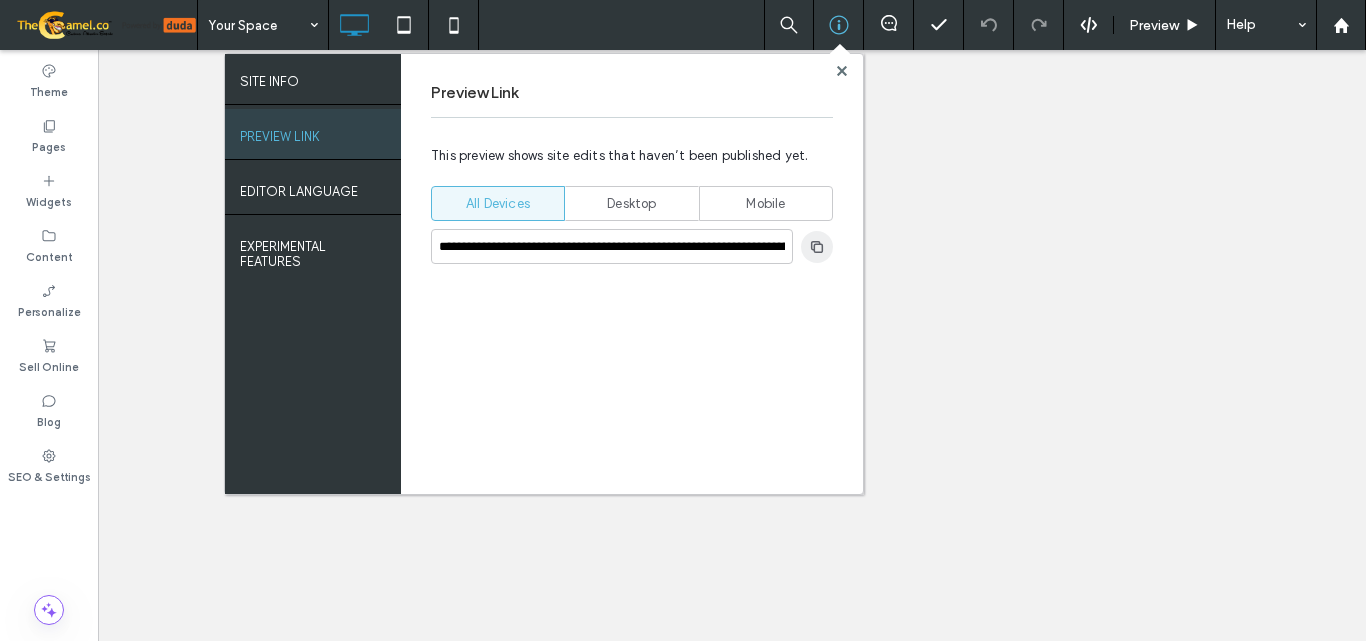 click 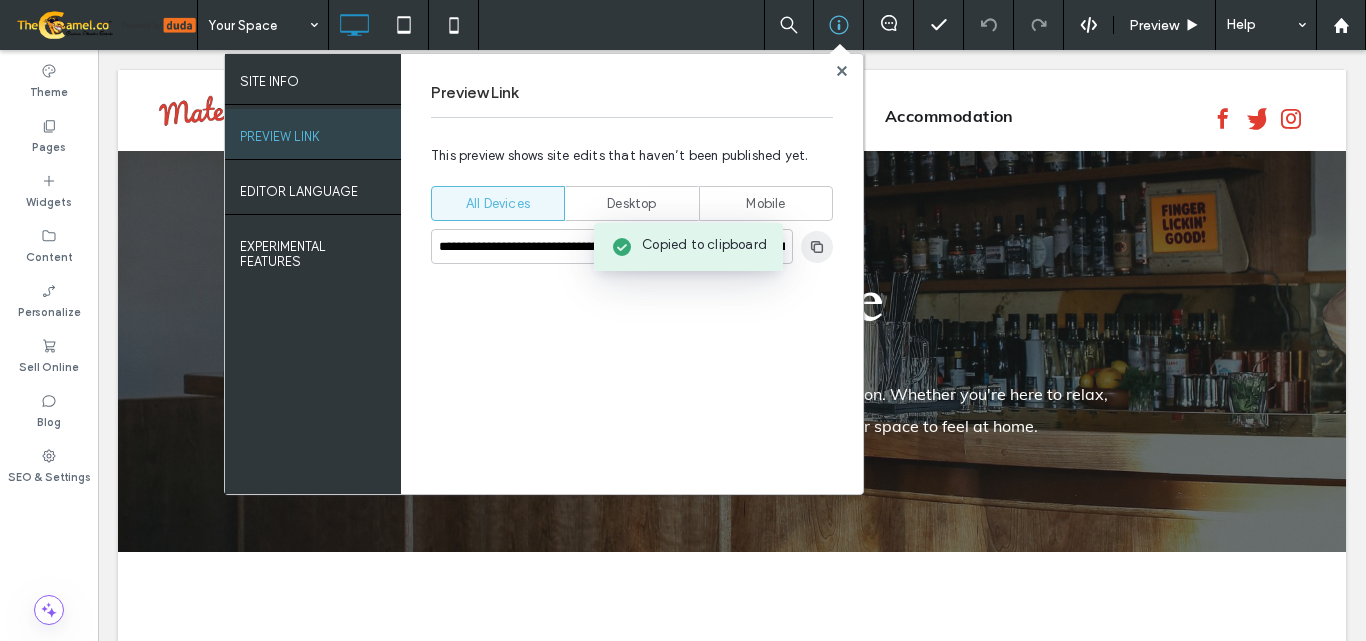 scroll, scrollTop: 0, scrollLeft: 0, axis: both 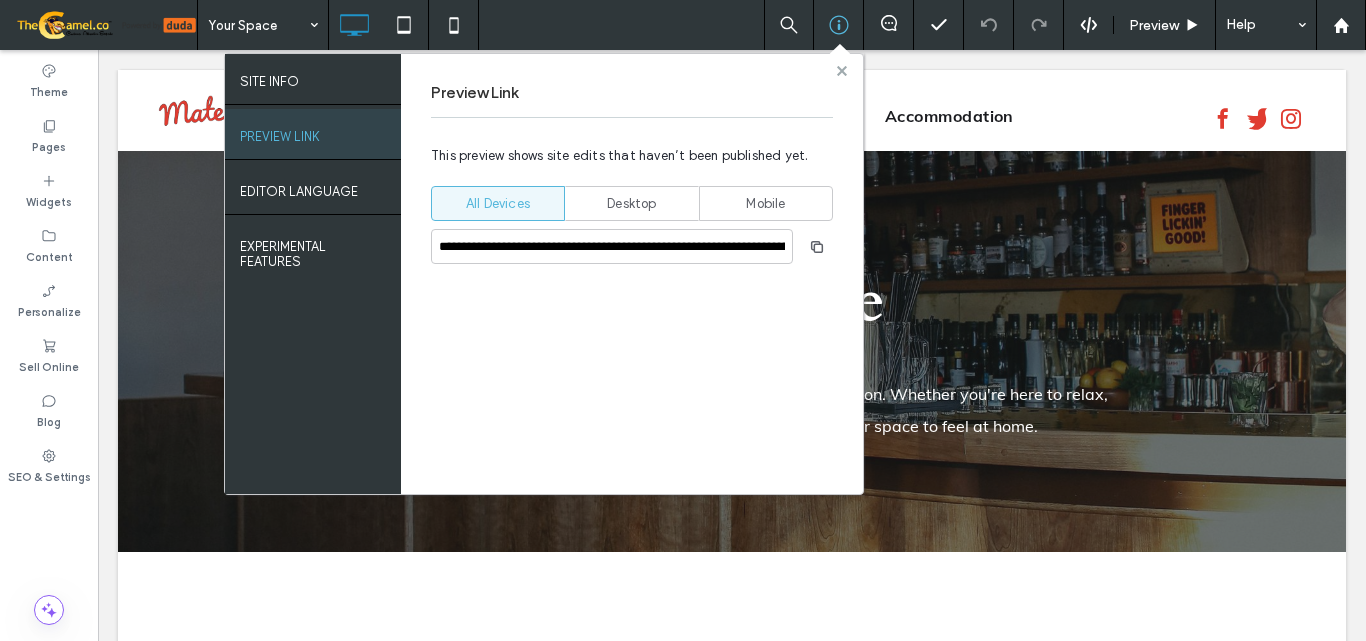 click 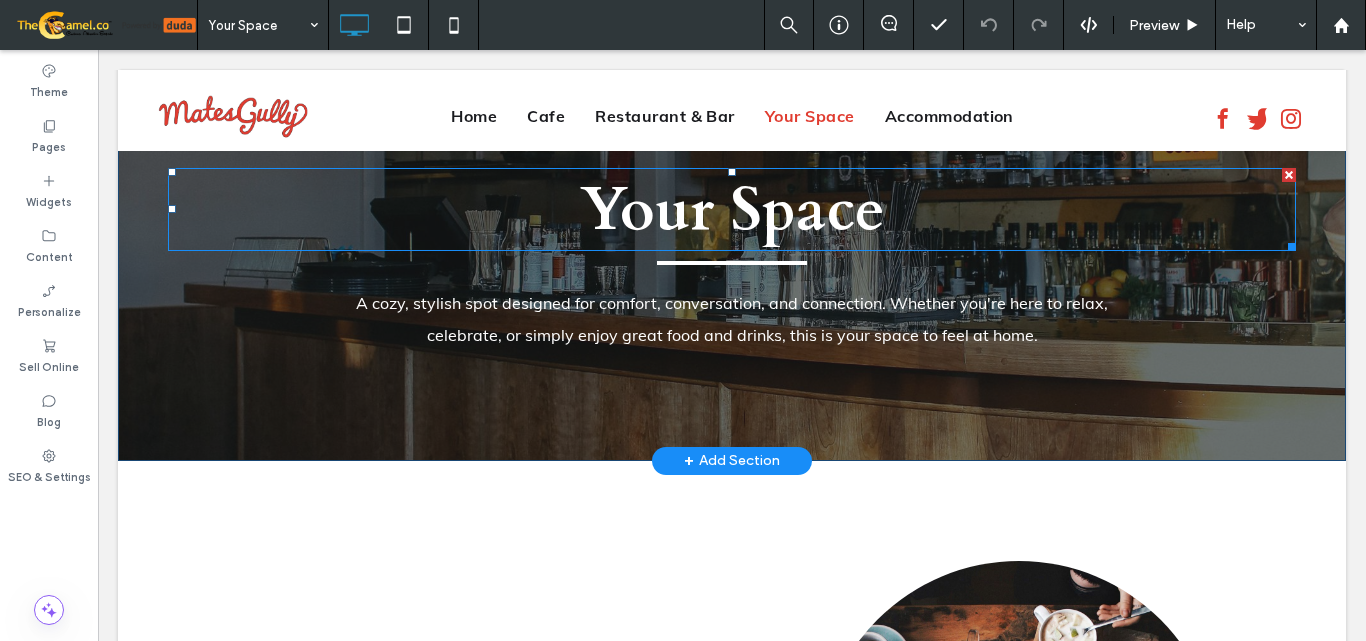 scroll, scrollTop: 0, scrollLeft: 0, axis: both 